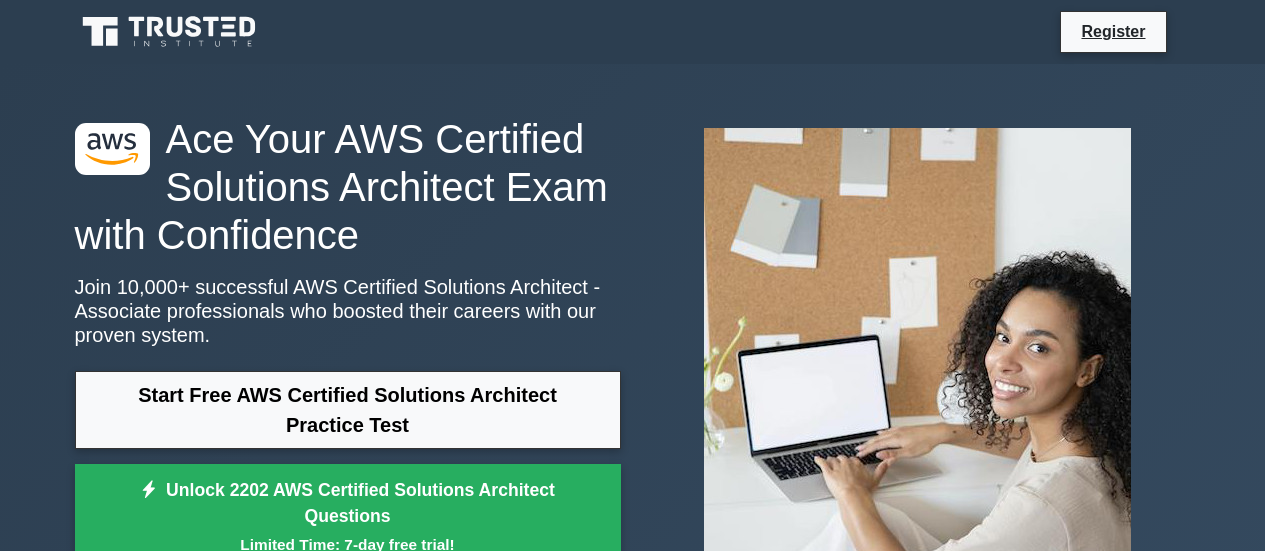 scroll, scrollTop: 84, scrollLeft: 0, axis: vertical 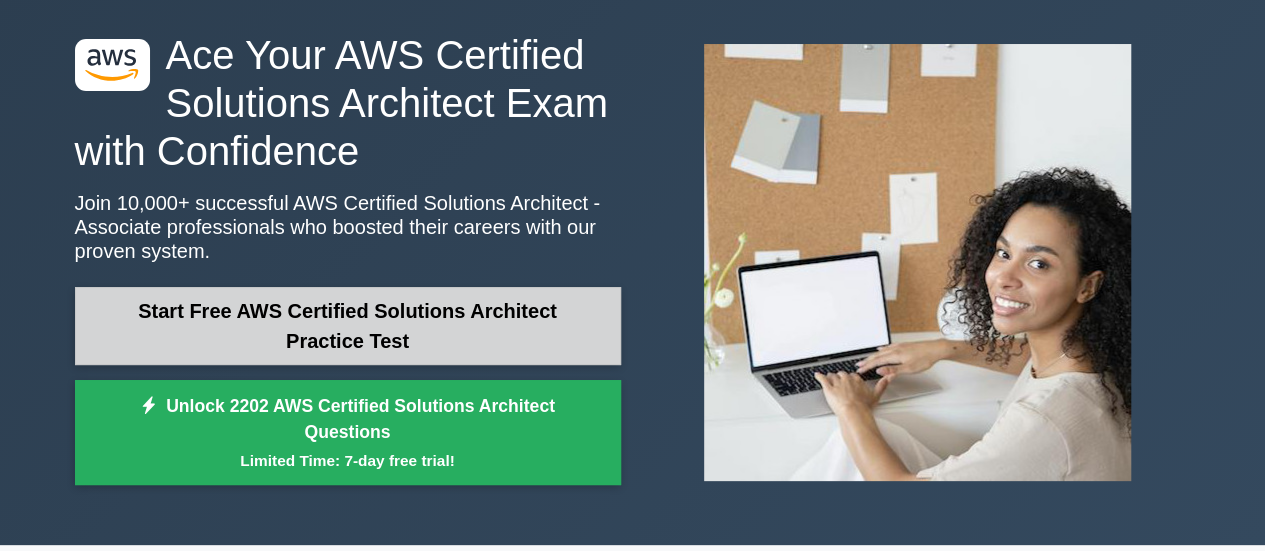 click on "Start Free AWS Certified Solutions Architect Practice Test" at bounding box center [348, 326] 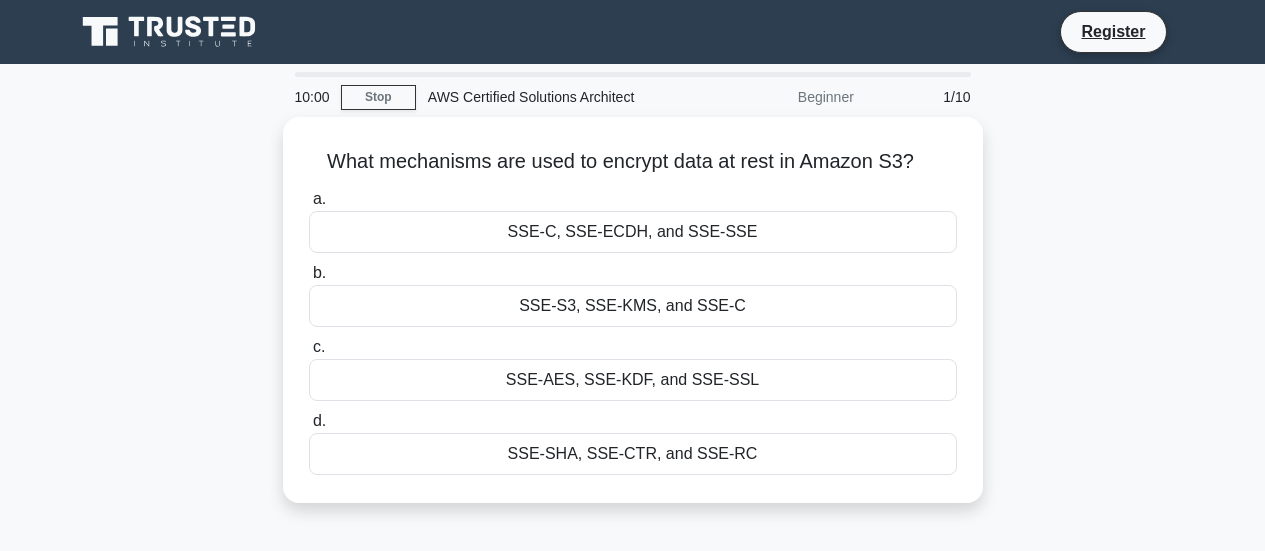 scroll, scrollTop: 0, scrollLeft: 0, axis: both 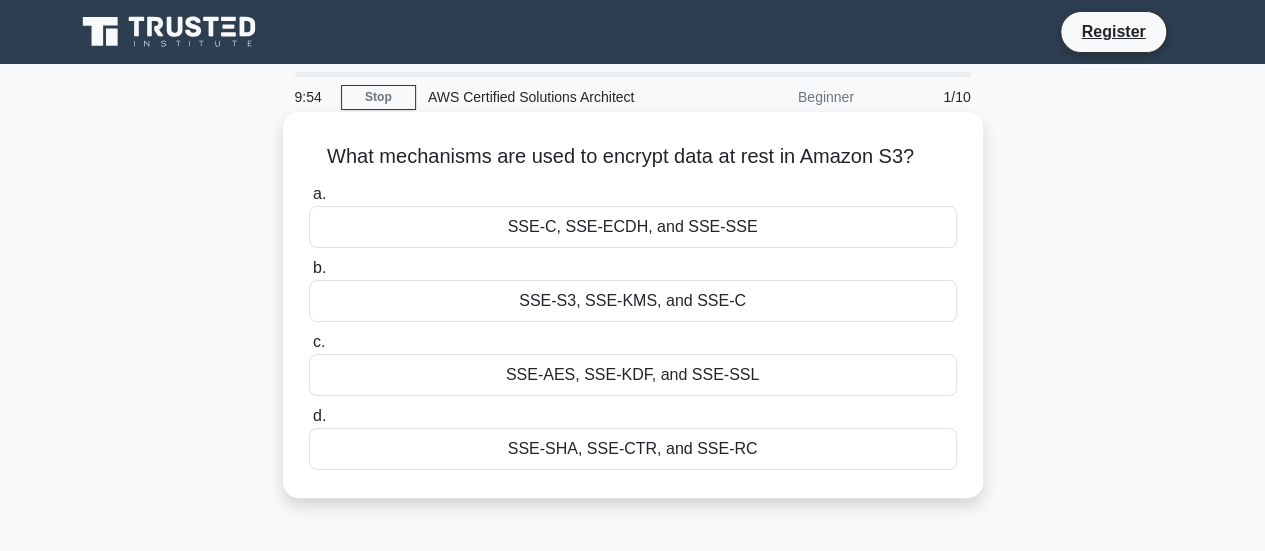 click on "SSE-S3, SSE-KMS, and SSE-C" at bounding box center (633, 301) 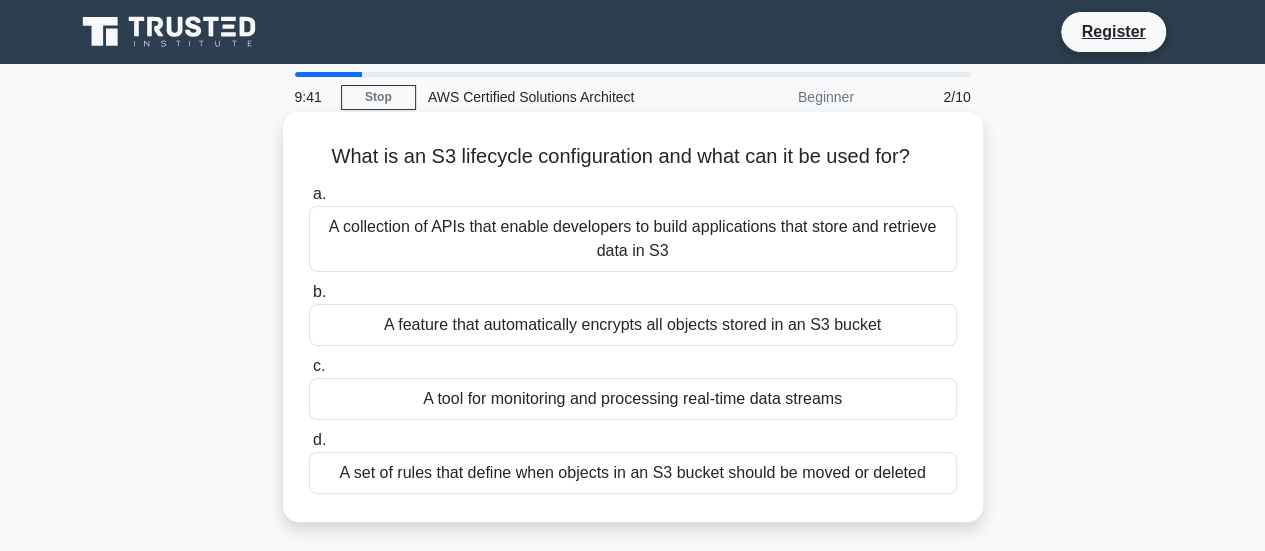 click on "A set of rules that define when objects in an S3 bucket should be moved or deleted" at bounding box center [633, 473] 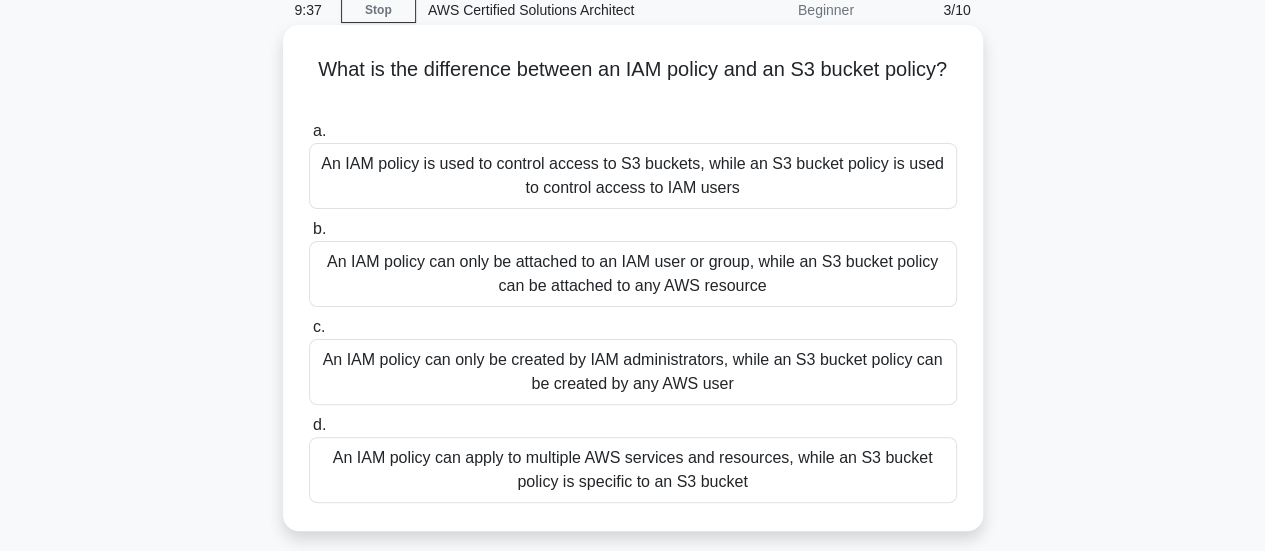 scroll, scrollTop: 88, scrollLeft: 0, axis: vertical 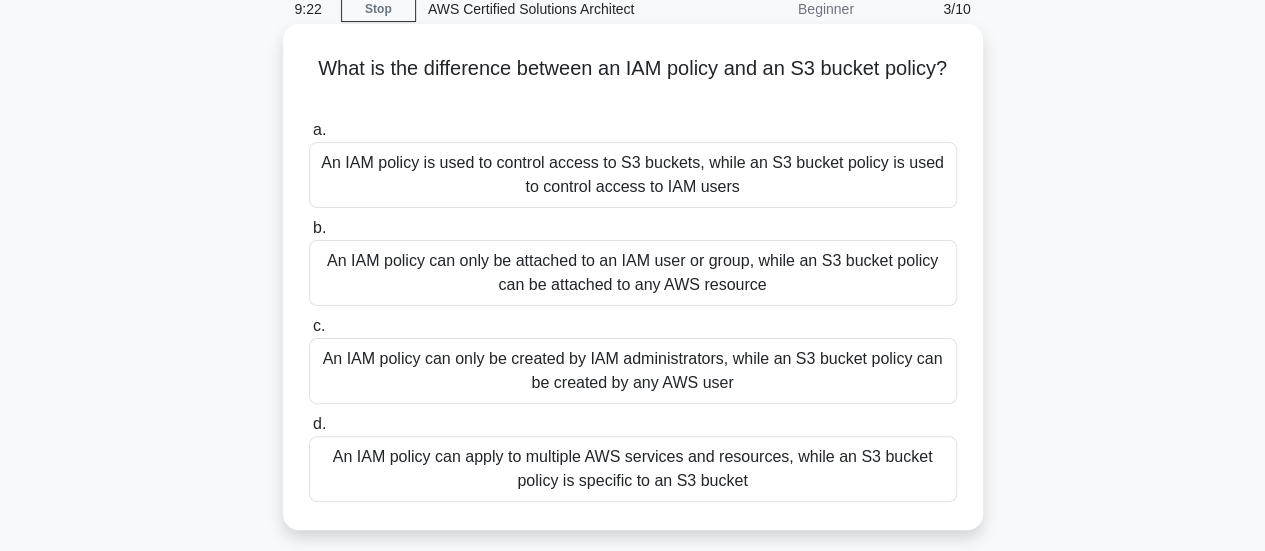 click on "An IAM policy can apply to multiple AWS services and resources, while an S3 bucket policy is specific to an S3 bucket" at bounding box center [633, 469] 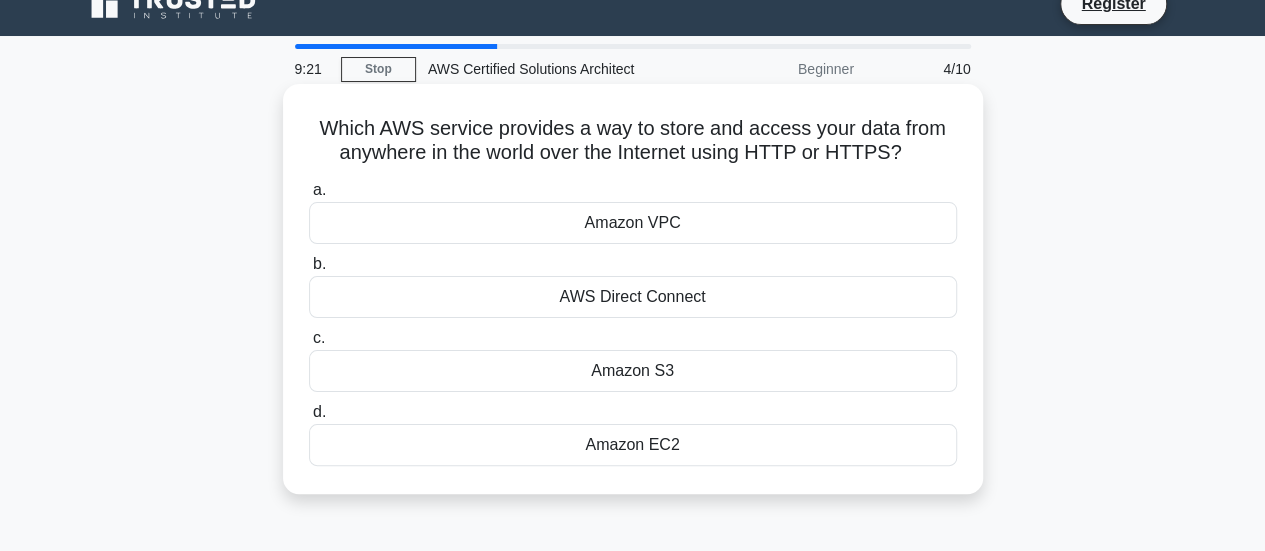 scroll, scrollTop: 0, scrollLeft: 0, axis: both 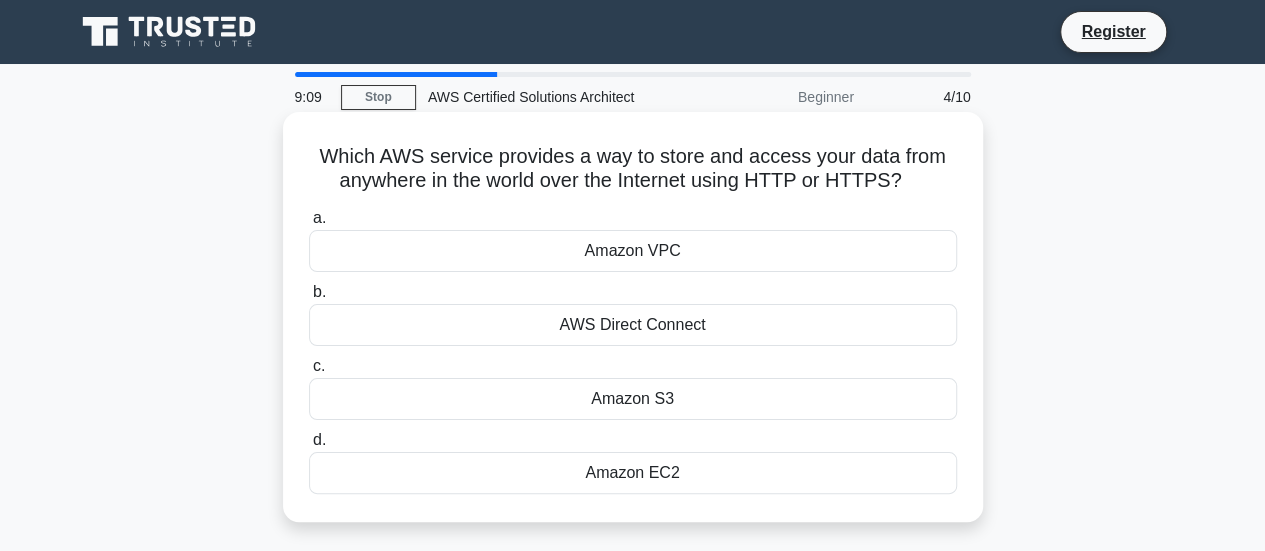 click on "Amazon S3" at bounding box center (633, 399) 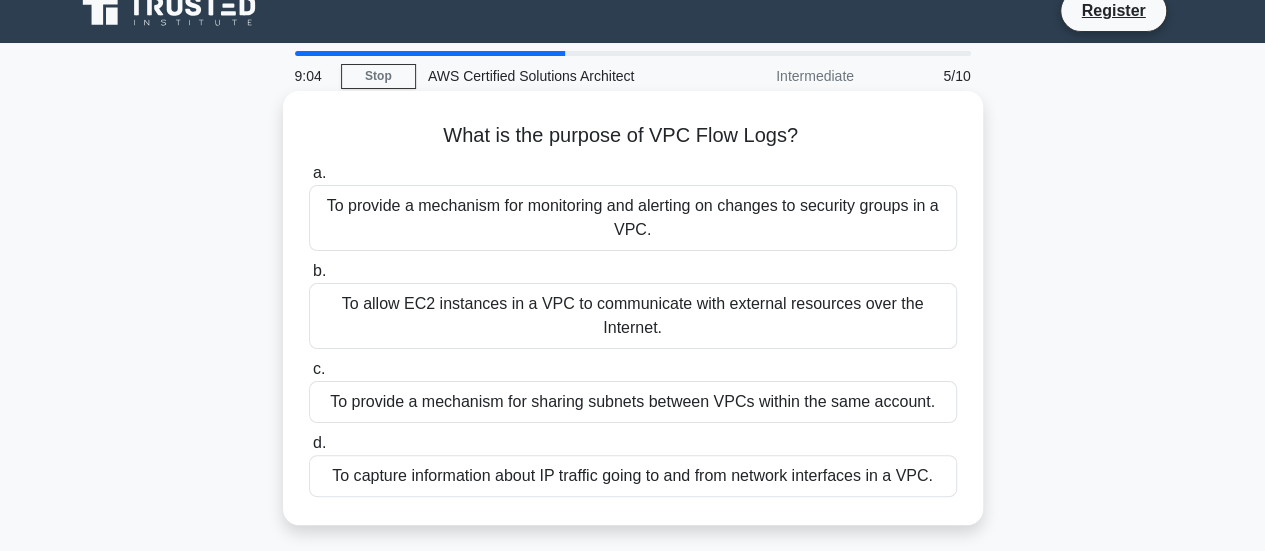 scroll, scrollTop: 24, scrollLeft: 0, axis: vertical 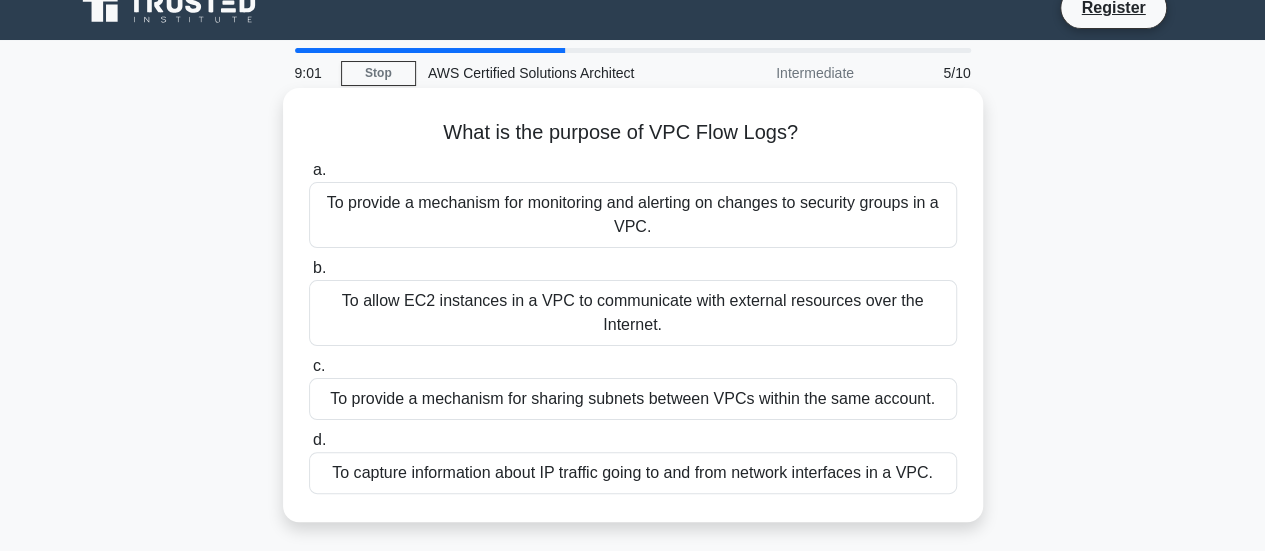 click on "To capture information about IP traffic going to and from network interfaces in a VPC." at bounding box center (633, 473) 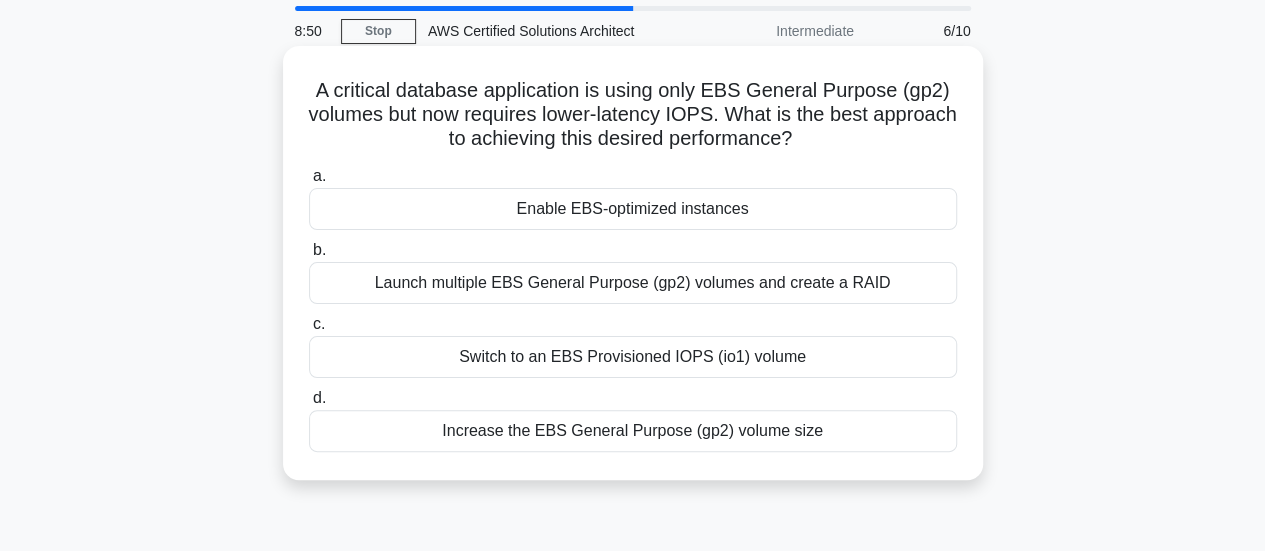 scroll, scrollTop: 62, scrollLeft: 0, axis: vertical 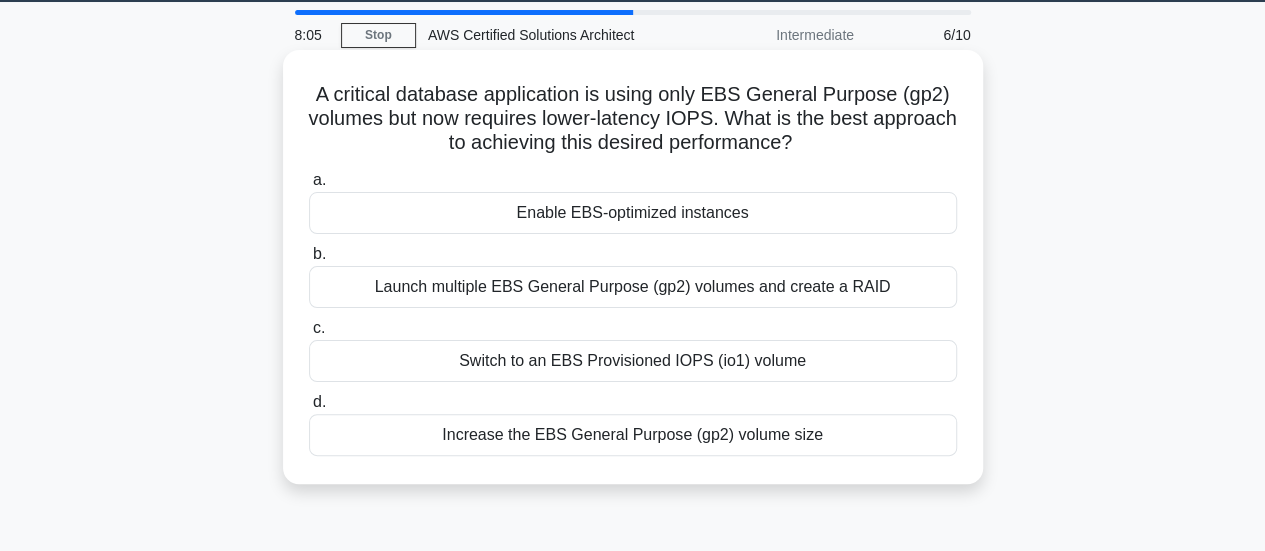 click on "Switch to an EBS Provisioned IOPS (io1) volume" at bounding box center (633, 361) 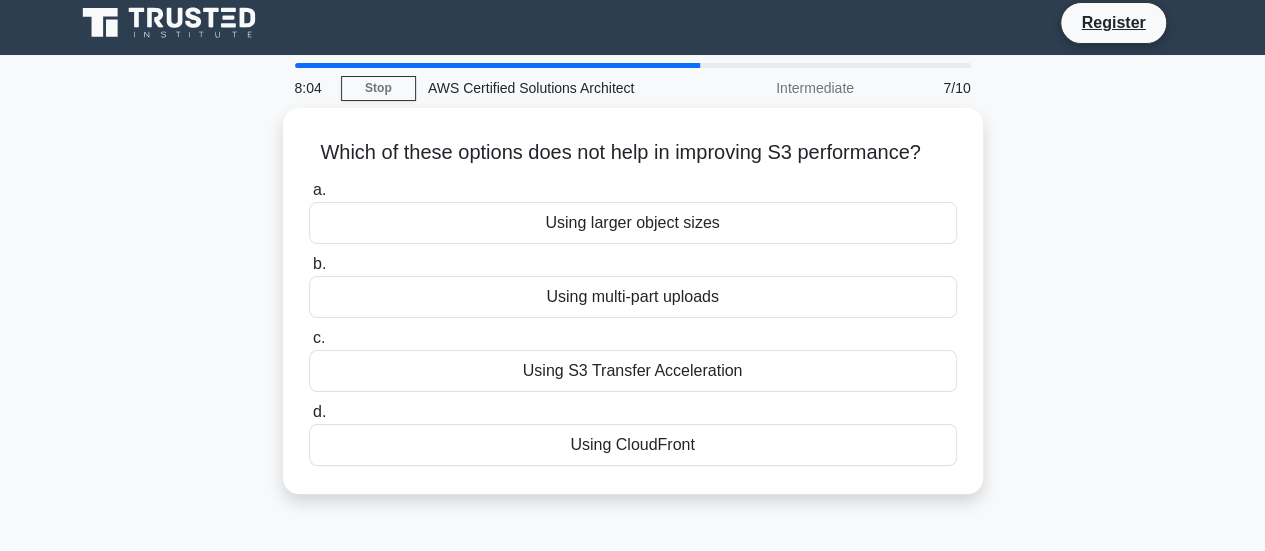 scroll, scrollTop: 0, scrollLeft: 0, axis: both 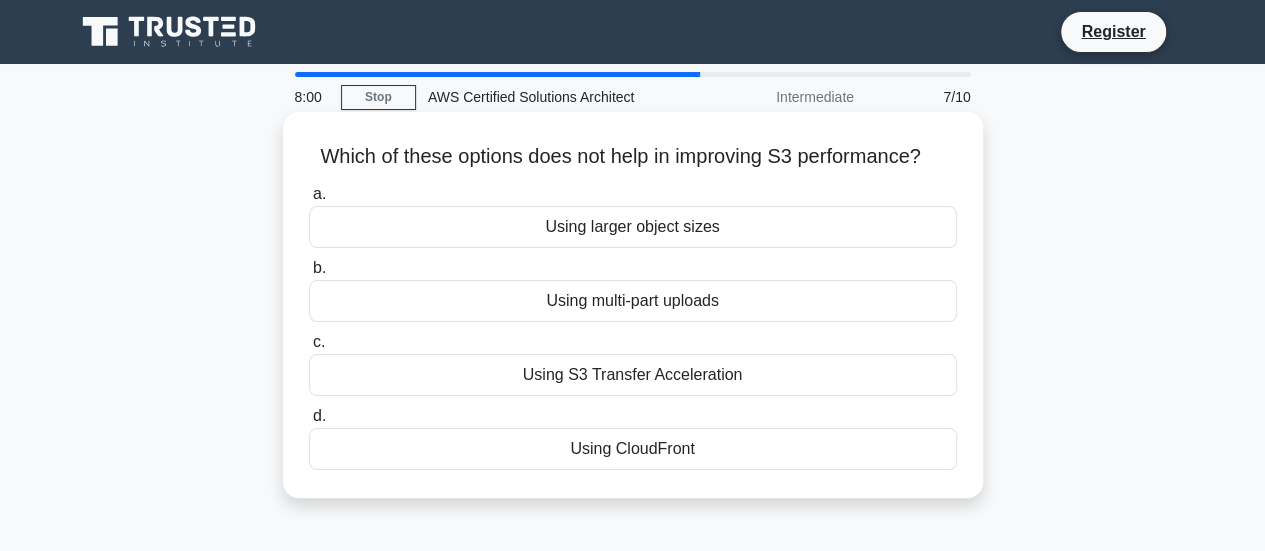 click on "Using multi-part uploads" at bounding box center (633, 301) 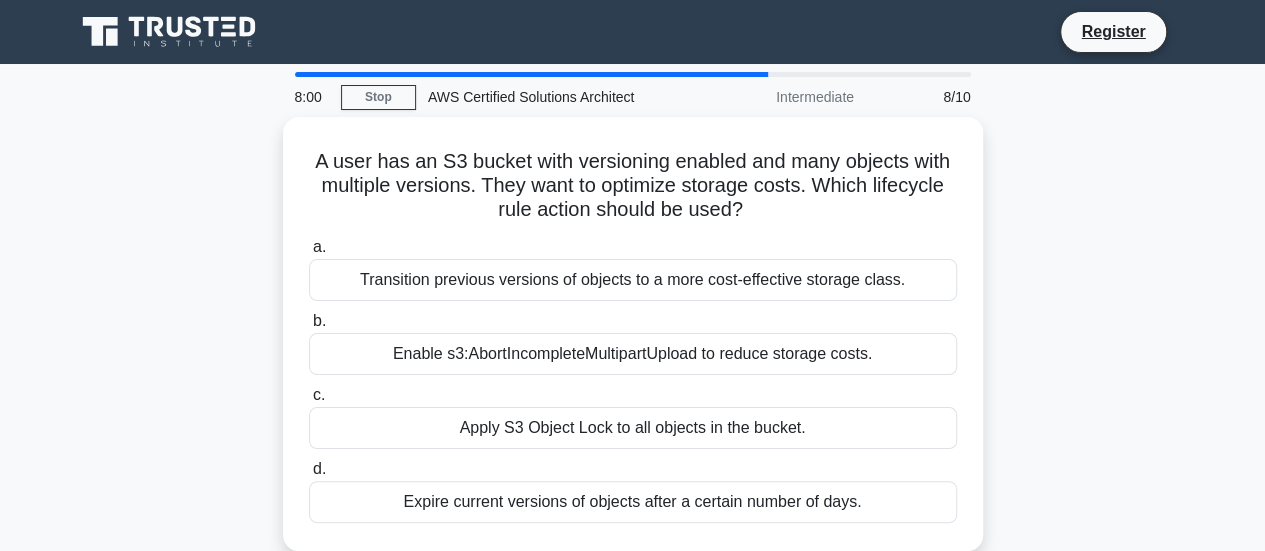 click on "a.
Transition previous versions of objects to a more cost-effective storage class.
b.
Enable s3:AbortIncompleteMultipartUpload to reduce storage costs.
c. d." at bounding box center [633, 379] 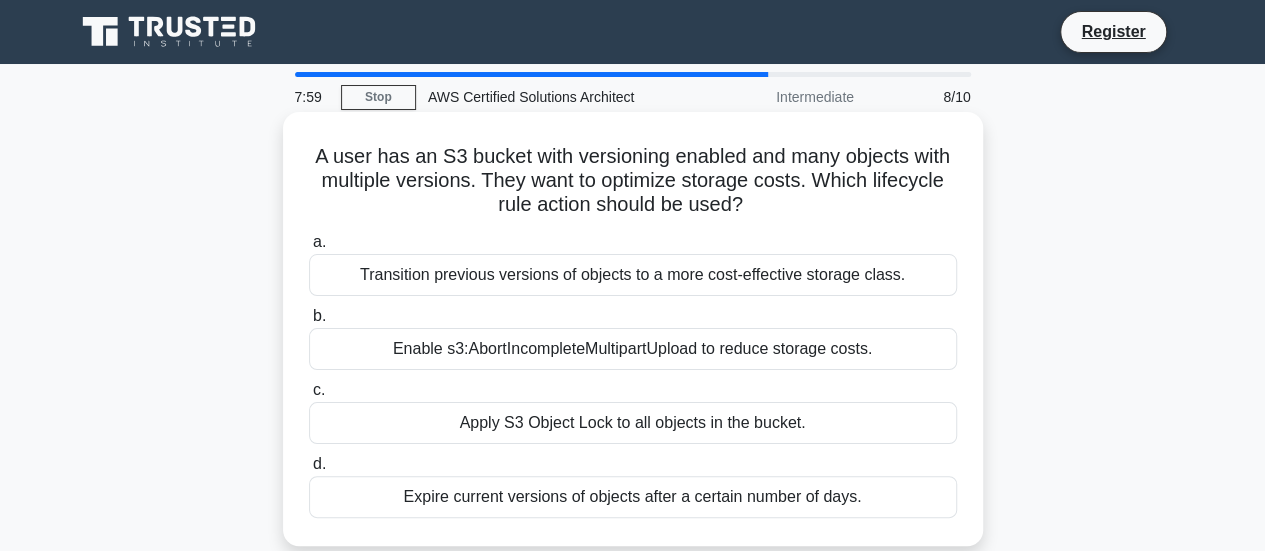 click on "a.
Transition previous versions of objects to a more cost-effective storage class.
b.
Enable s3:AbortIncompleteMultipartUpload to reduce storage costs.
c. d." at bounding box center [633, 374] 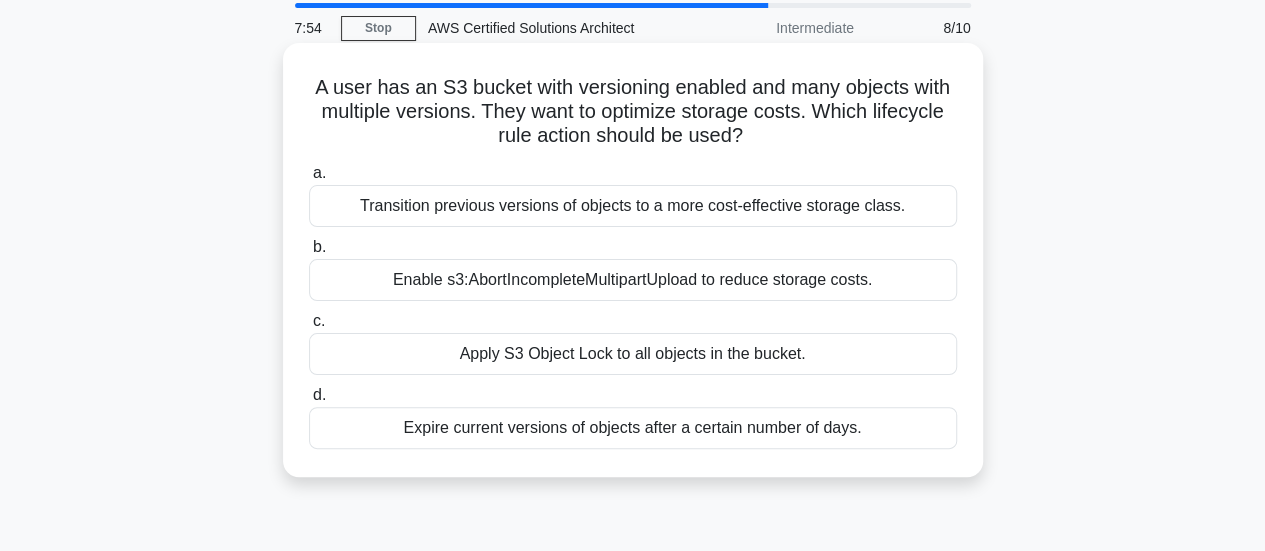 scroll, scrollTop: 72, scrollLeft: 0, axis: vertical 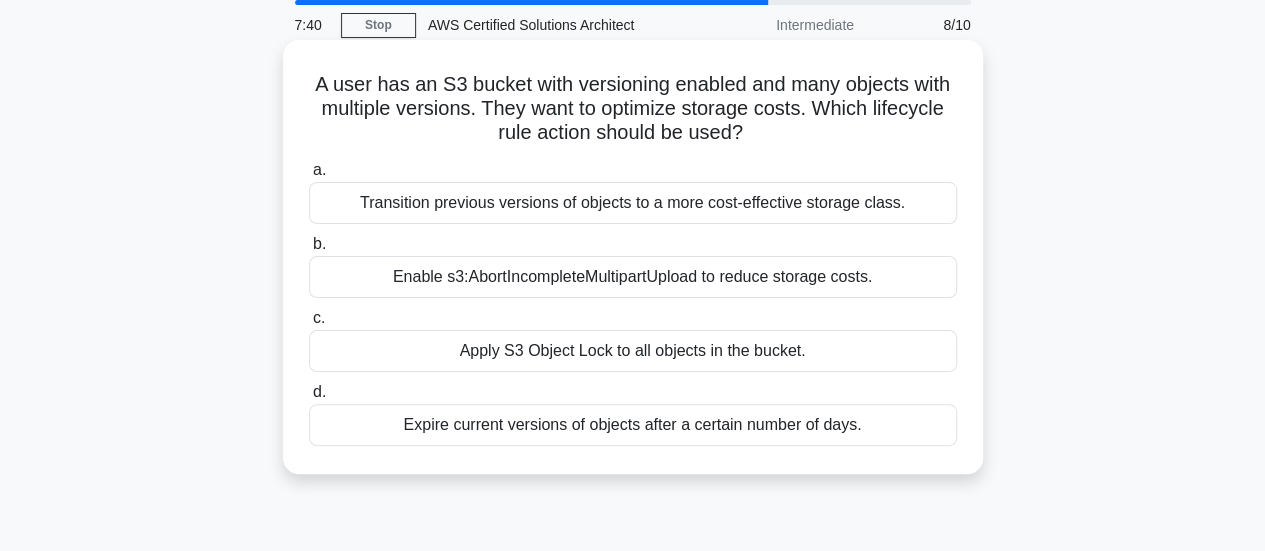 click on "Expire current versions of objects after a certain number of days." at bounding box center [633, 425] 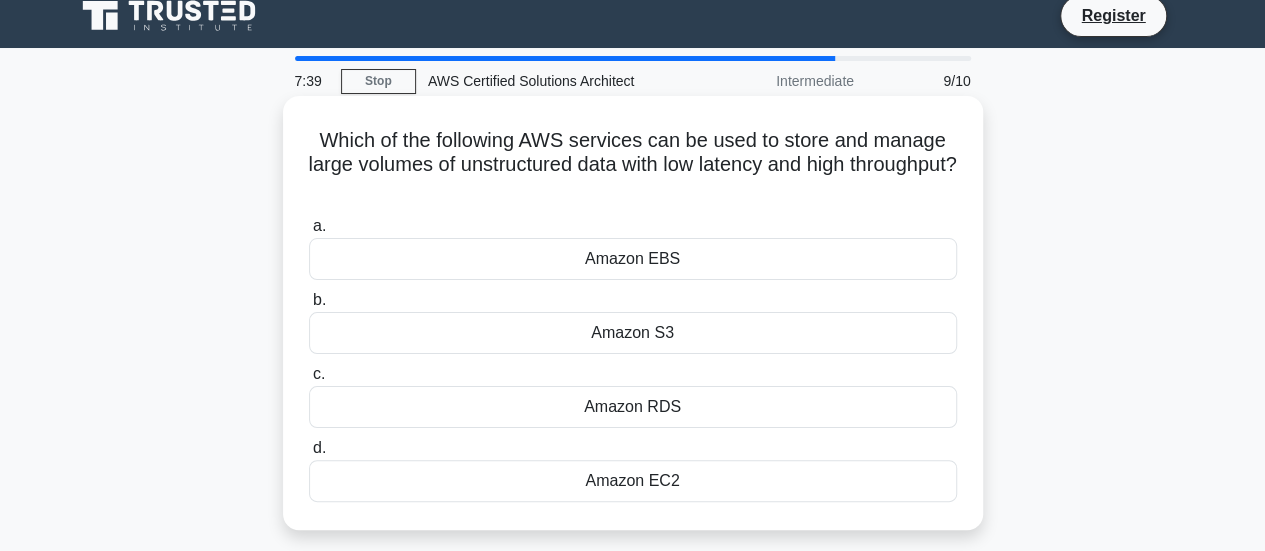scroll, scrollTop: 0, scrollLeft: 0, axis: both 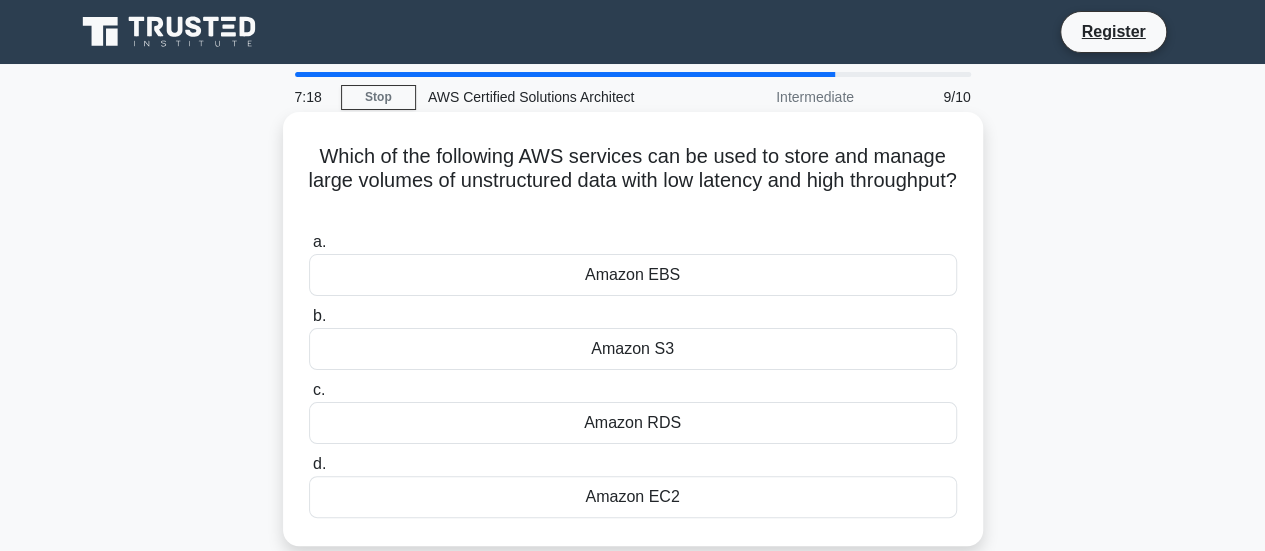 click on "Amazon S3" at bounding box center (633, 349) 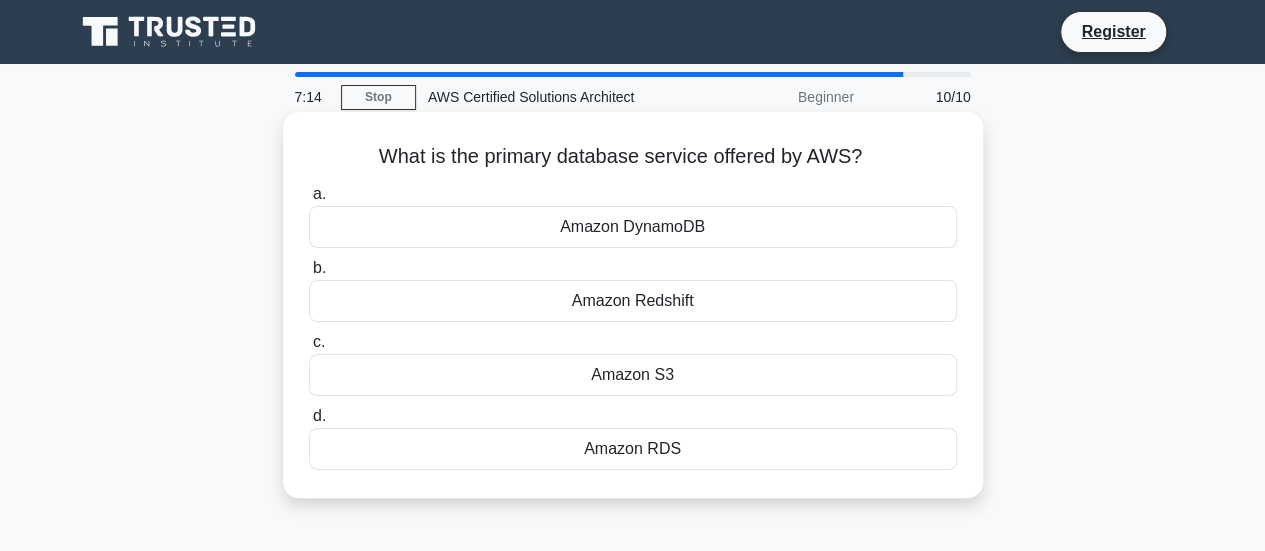 click on "Amazon RDS" at bounding box center (633, 449) 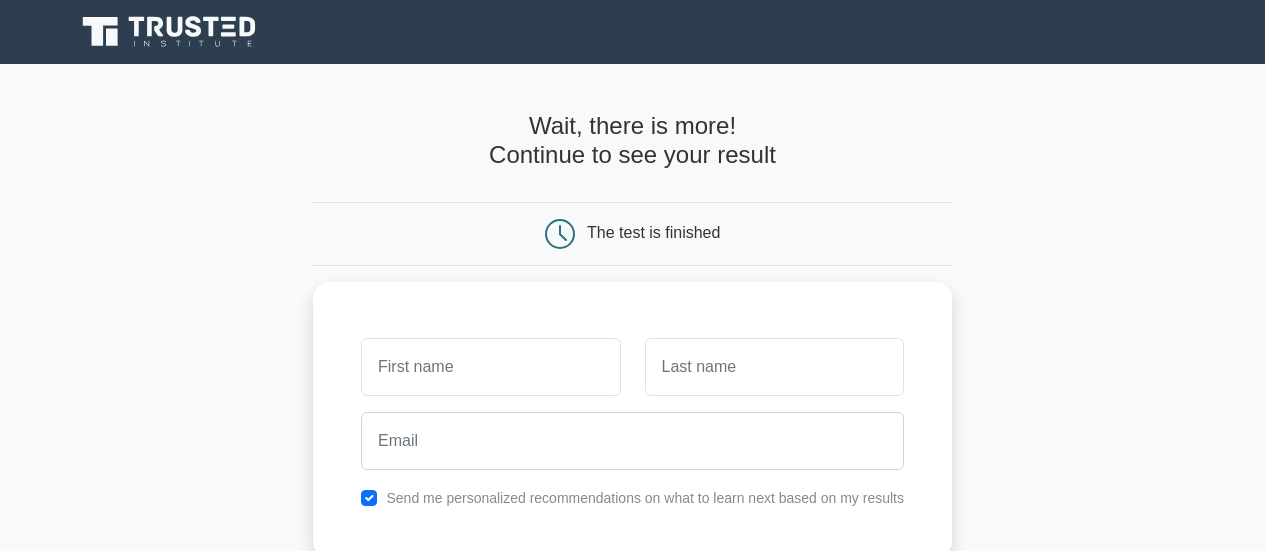 scroll, scrollTop: 0, scrollLeft: 0, axis: both 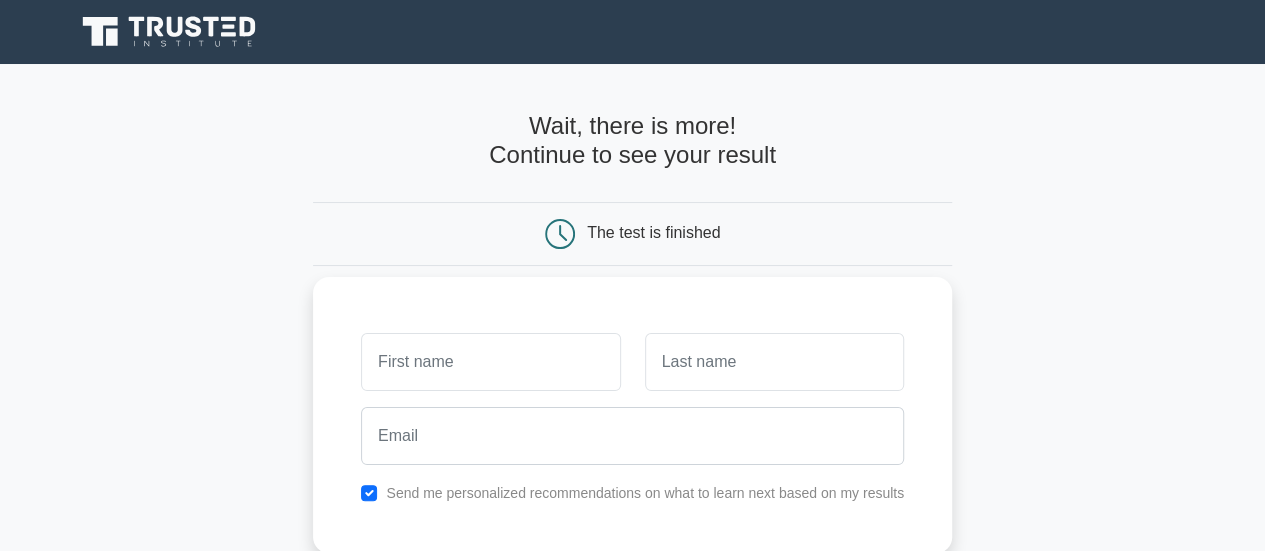 click at bounding box center (490, 362) 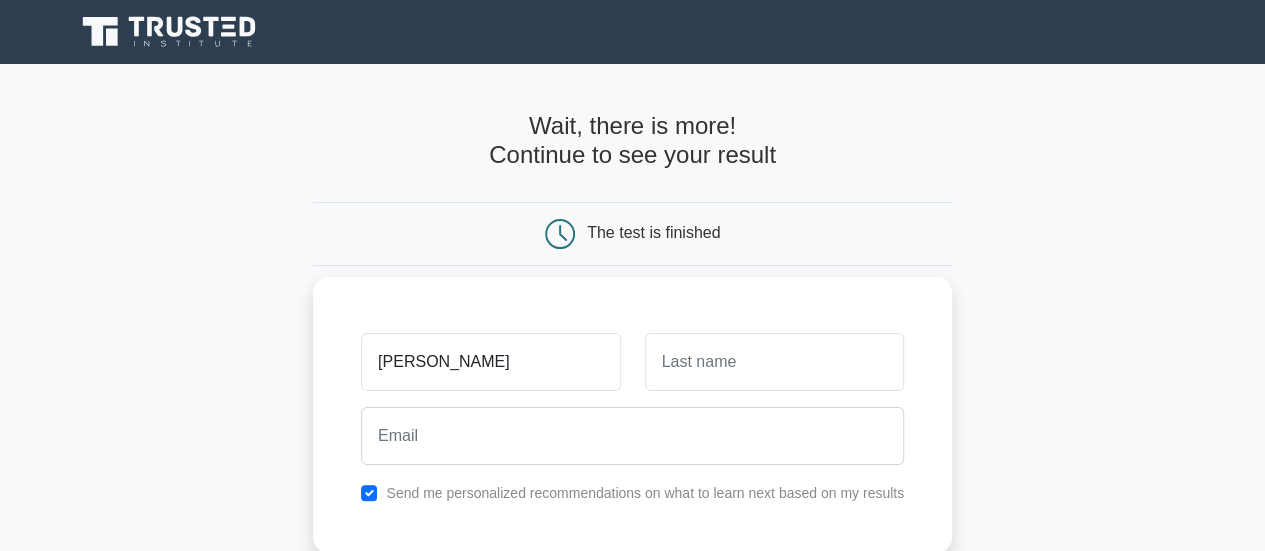 type on "Krishnendu" 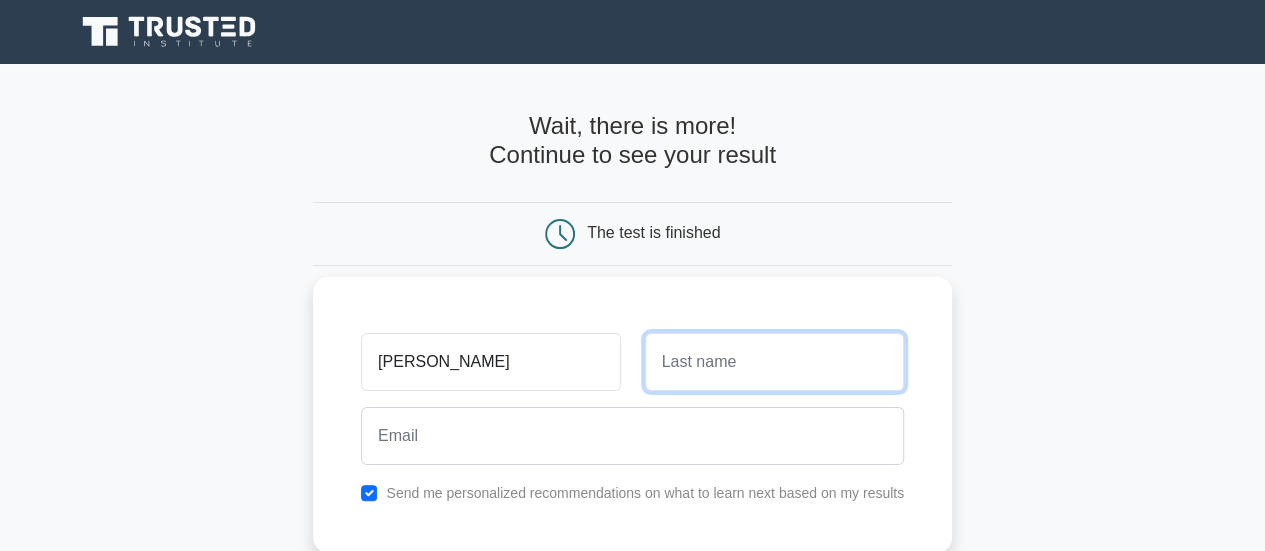 click at bounding box center [774, 362] 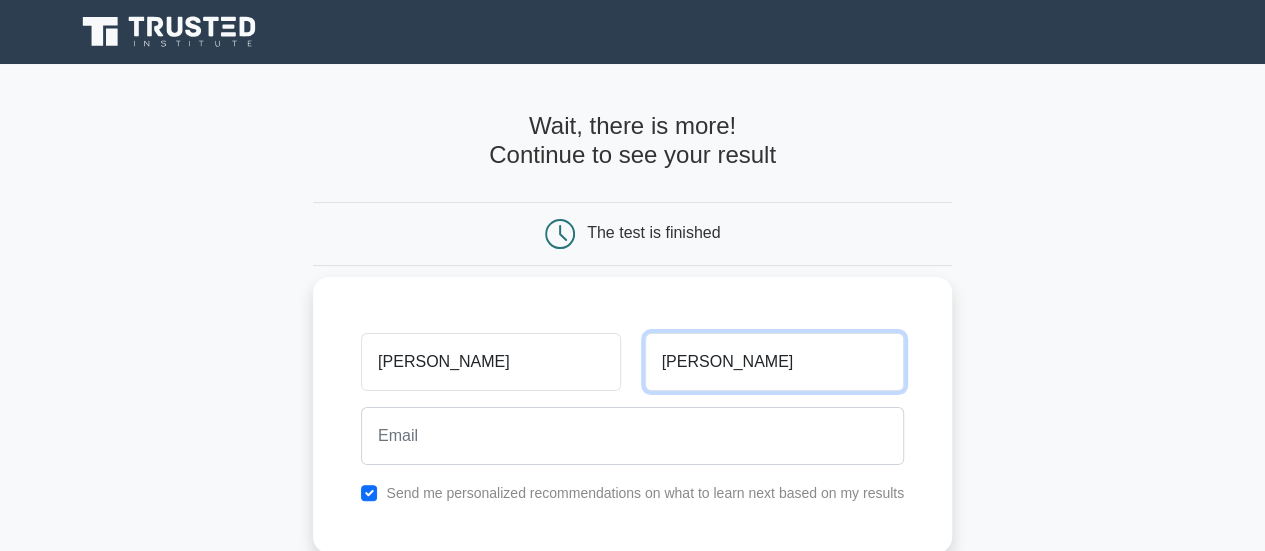 type on "[PERSON_NAME]" 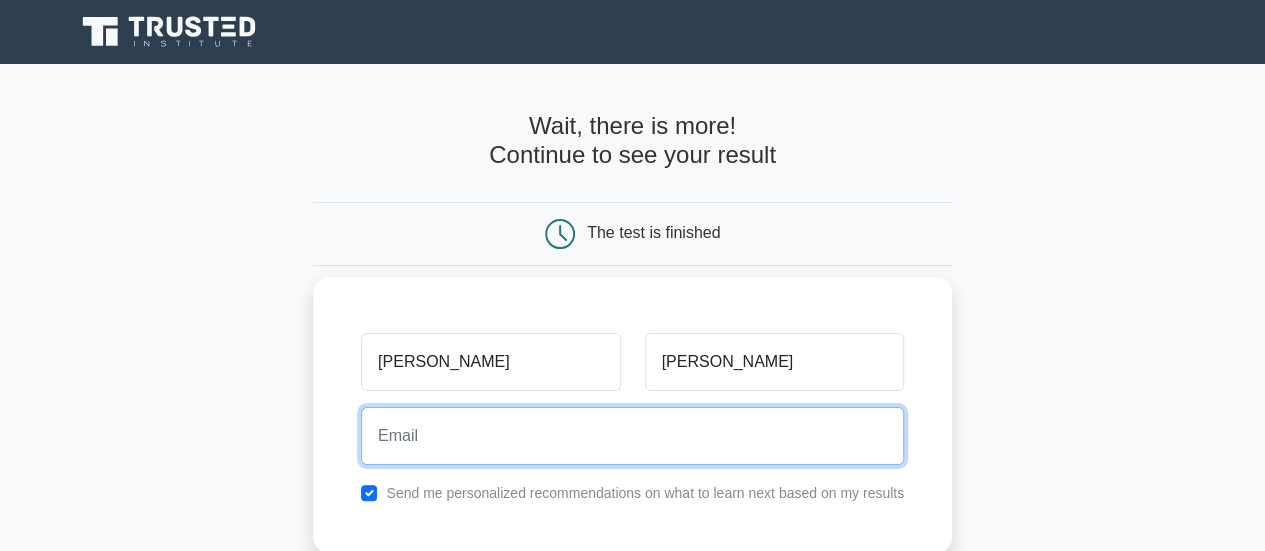 click at bounding box center [632, 436] 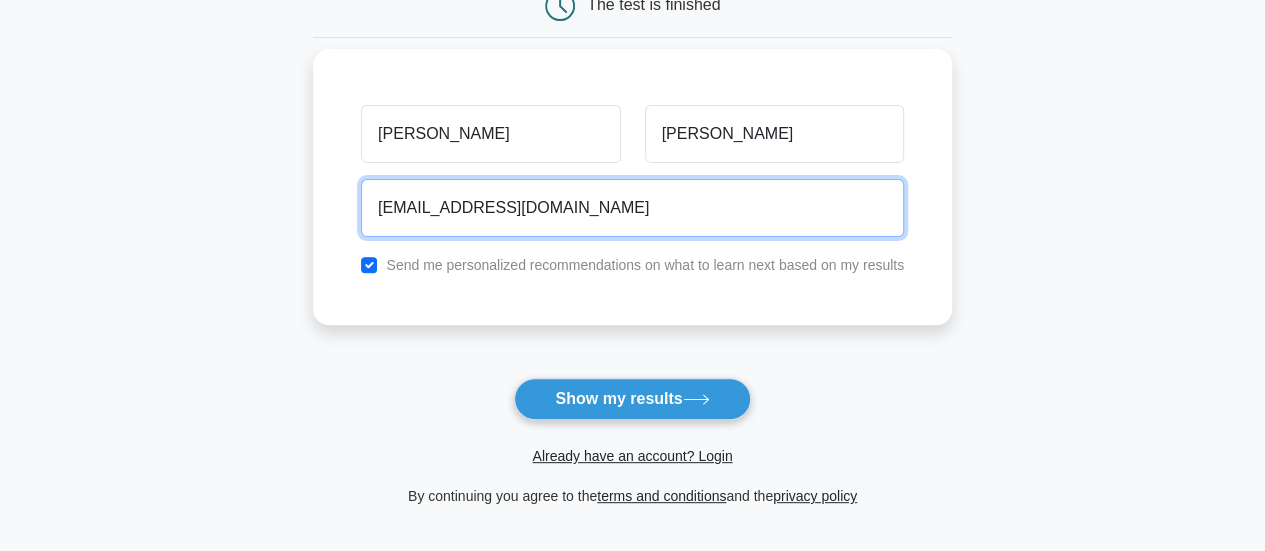scroll, scrollTop: 230, scrollLeft: 0, axis: vertical 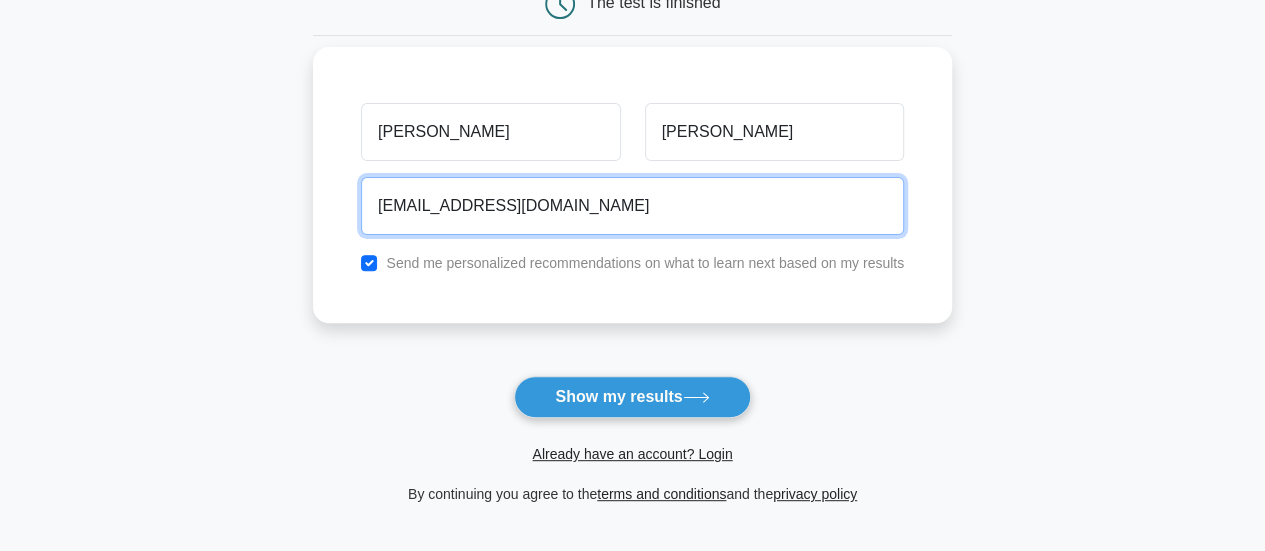type on "[EMAIL_ADDRESS][DOMAIN_NAME]" 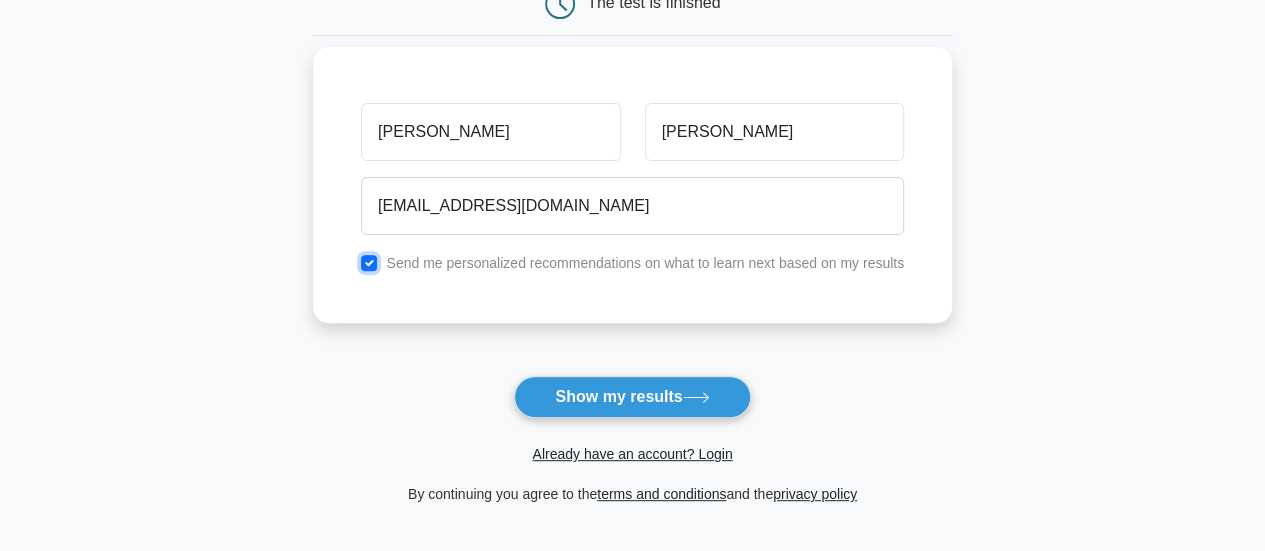 click at bounding box center (369, 263) 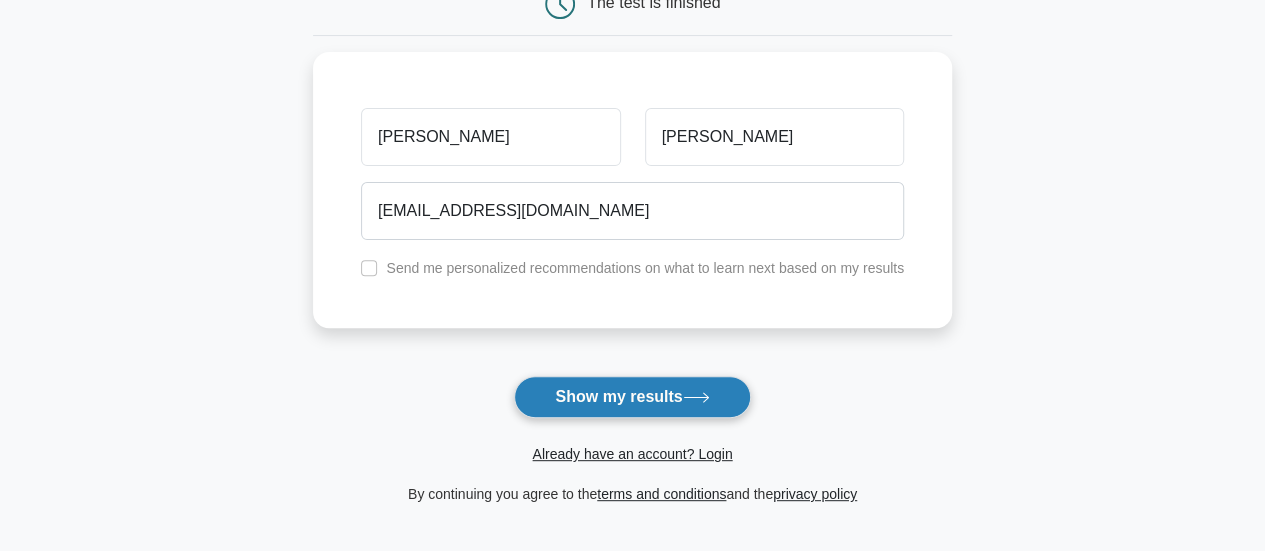 click on "Show my results" at bounding box center [632, 397] 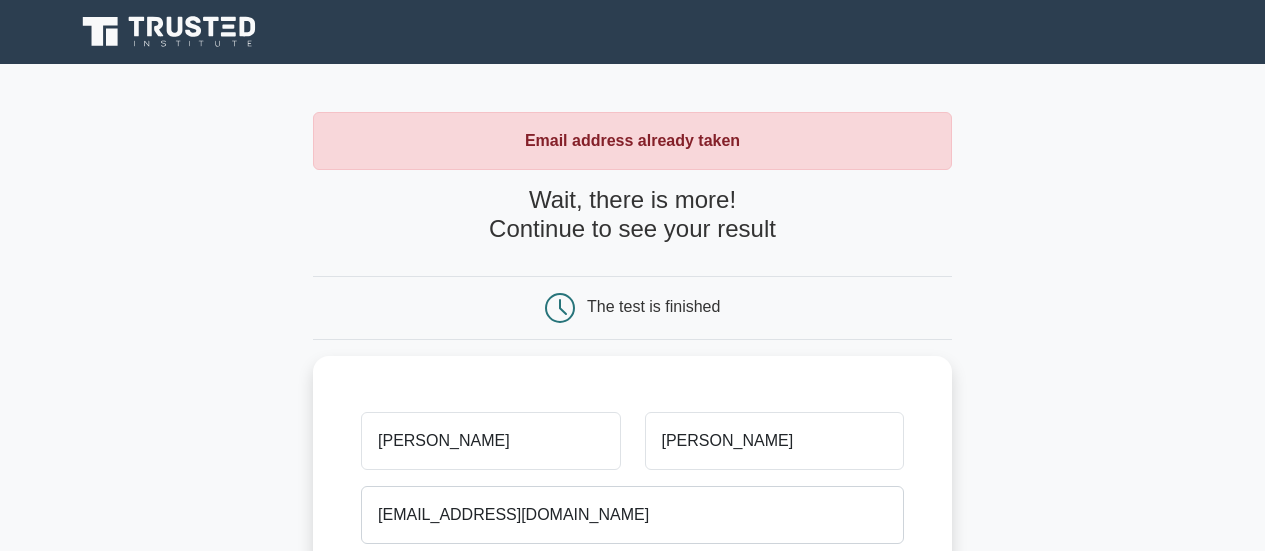scroll, scrollTop: 0, scrollLeft: 0, axis: both 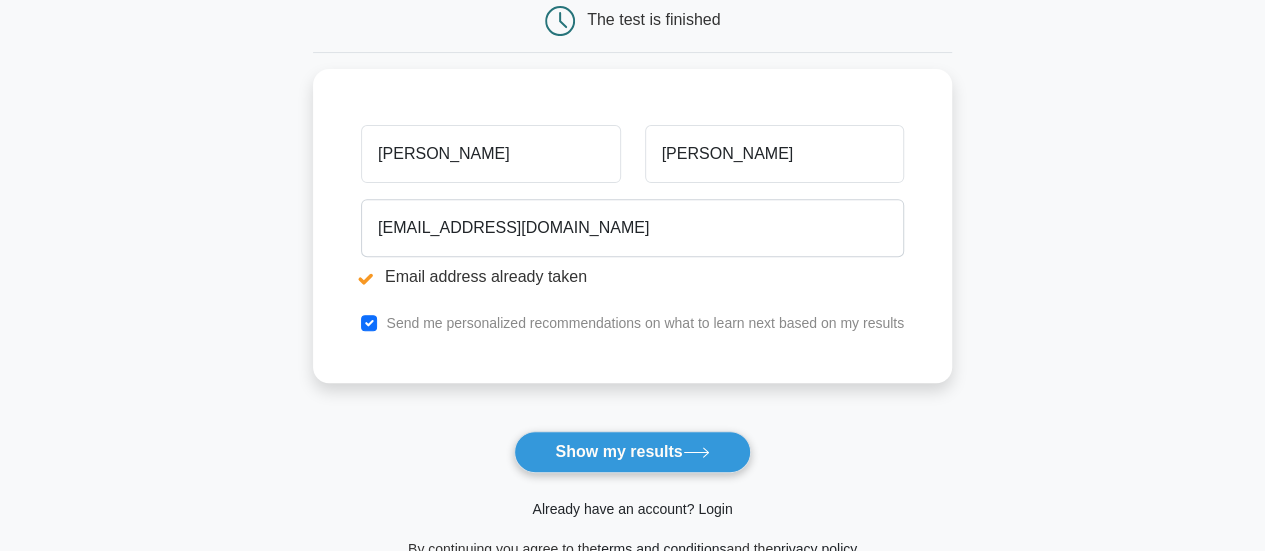 click on "Already have an account? Login" at bounding box center (632, 509) 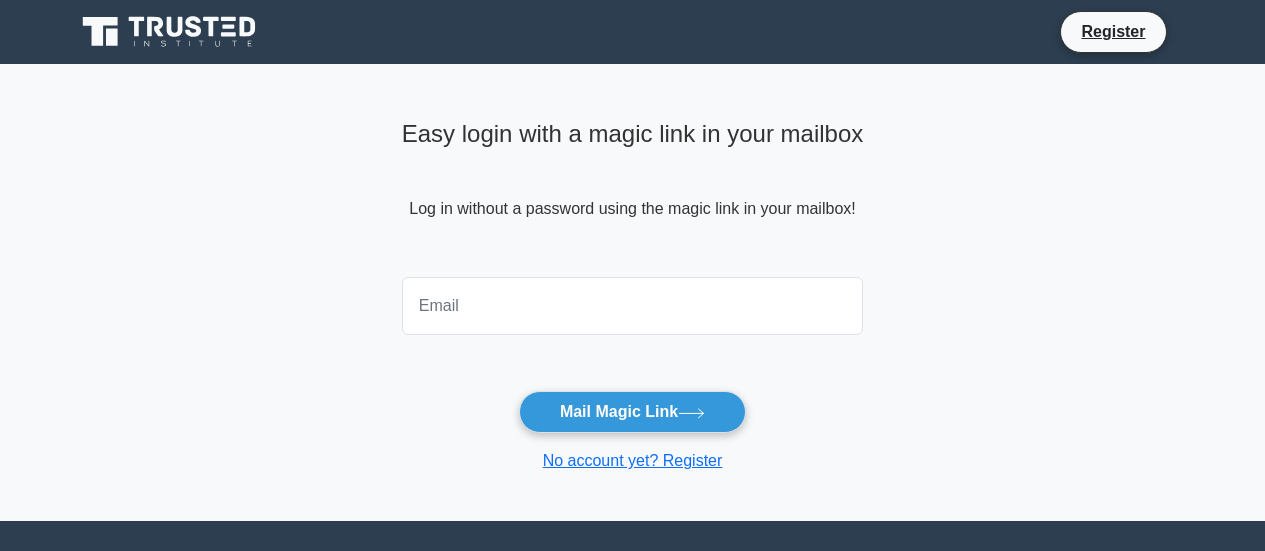 scroll, scrollTop: 0, scrollLeft: 0, axis: both 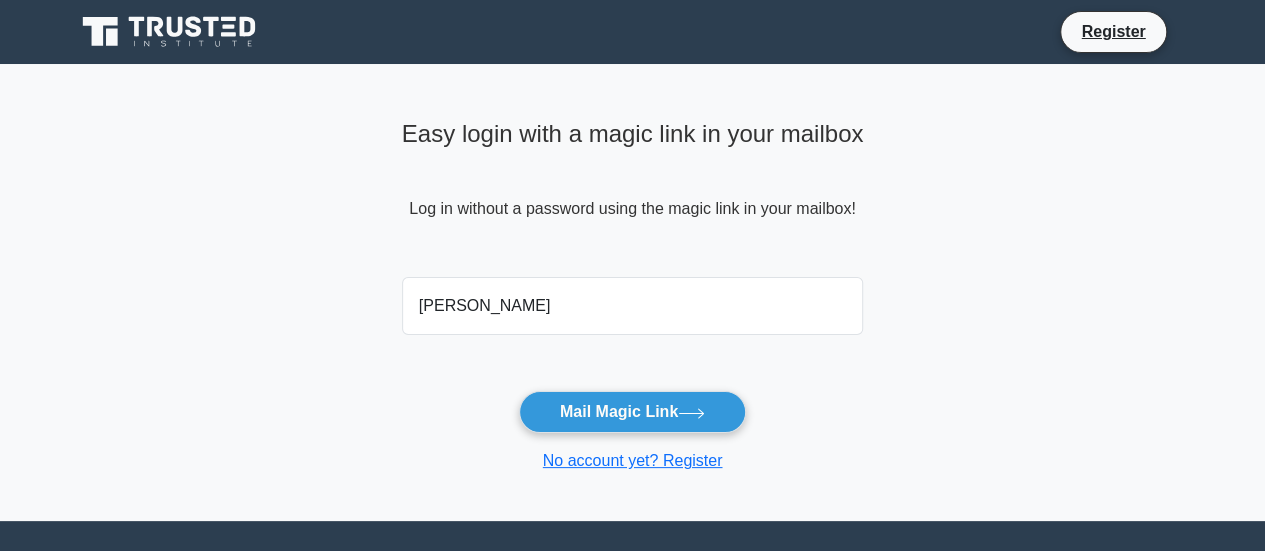 type on "[EMAIL_ADDRESS][DOMAIN_NAME]" 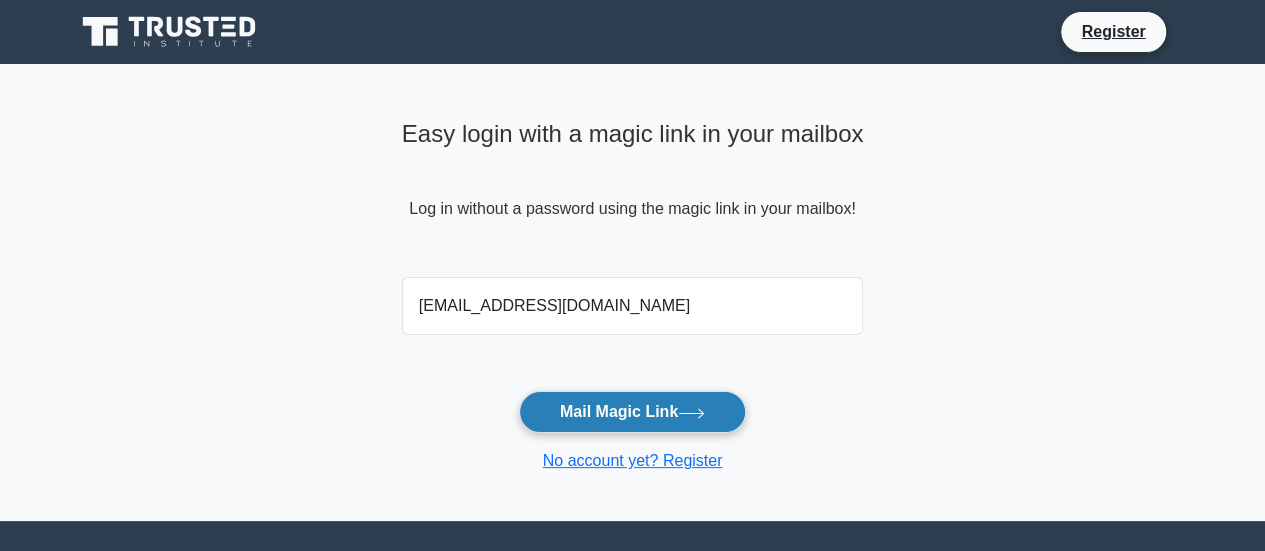 click on "Mail Magic Link" at bounding box center [632, 412] 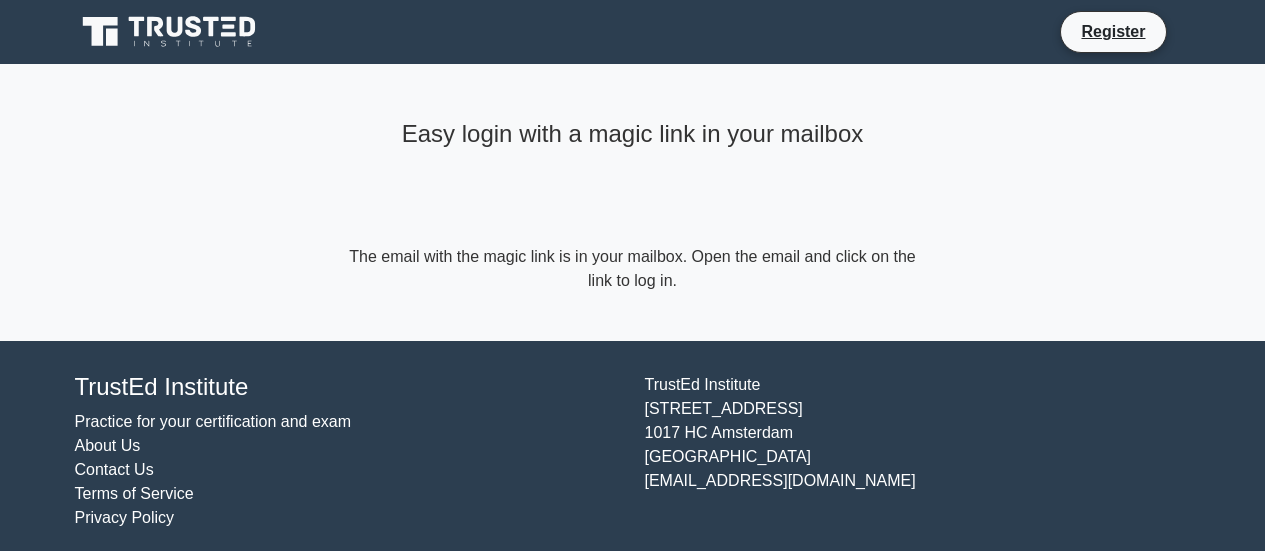 scroll, scrollTop: 0, scrollLeft: 0, axis: both 